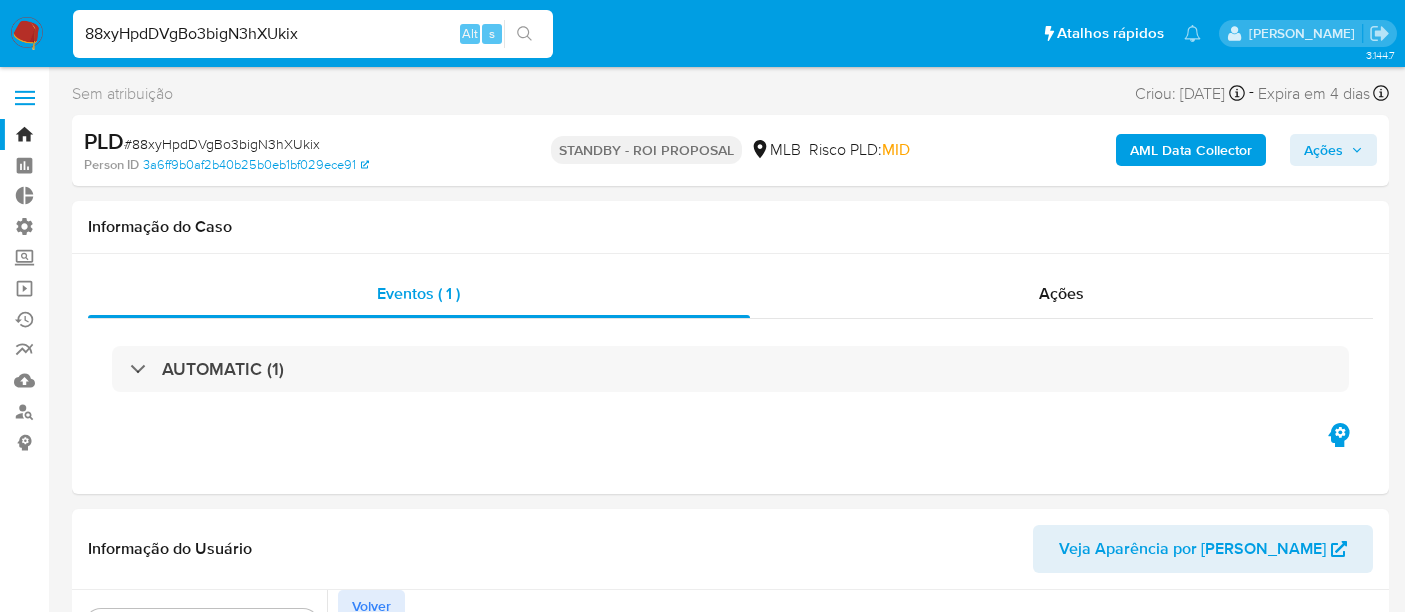 select on "10" 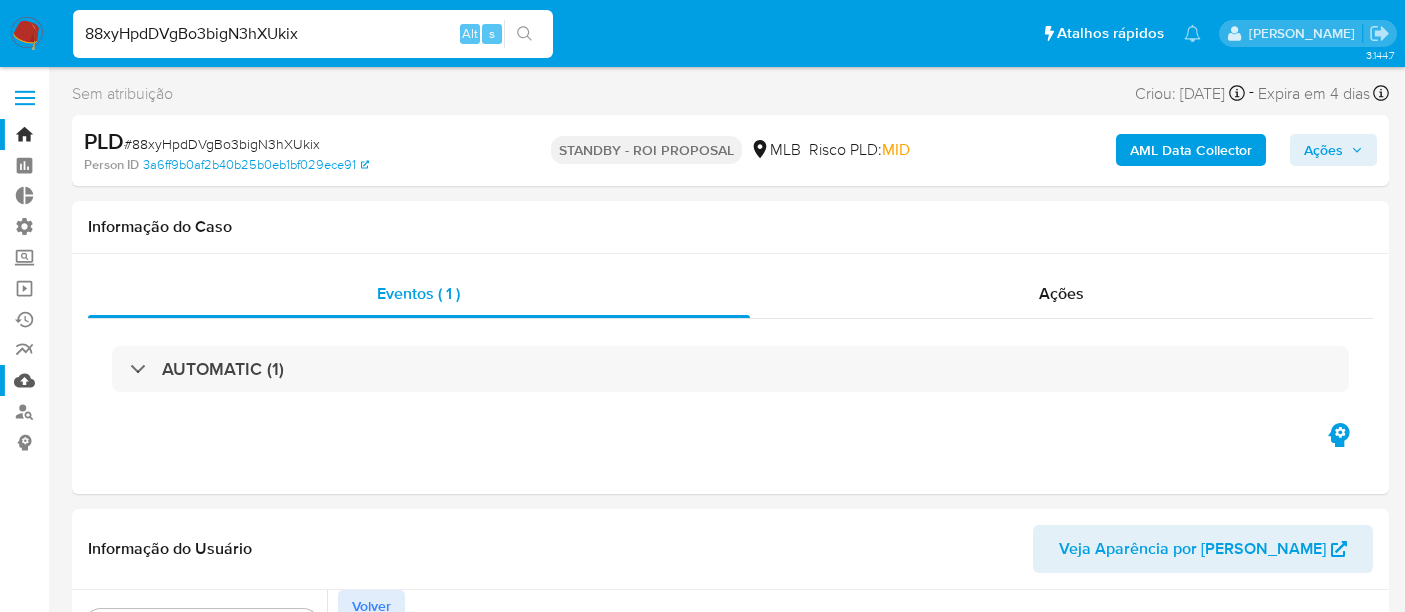 scroll, scrollTop: 0, scrollLeft: 0, axis: both 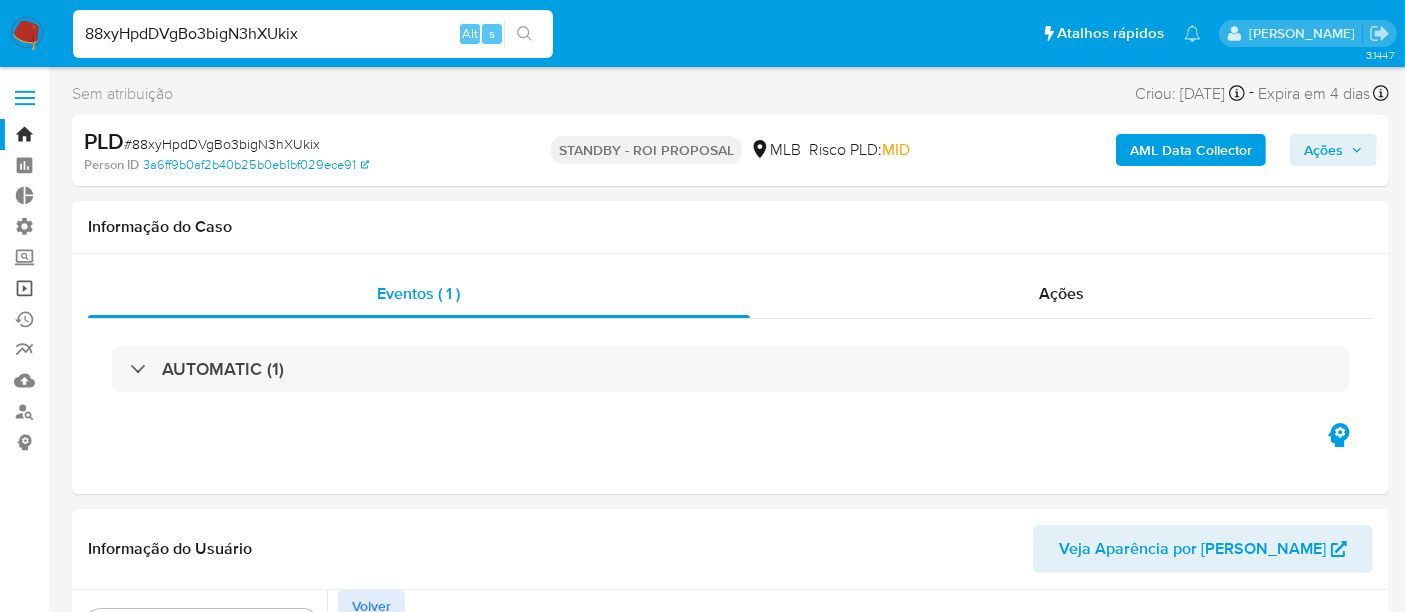 click on "Operações em massa" at bounding box center (119, 288) 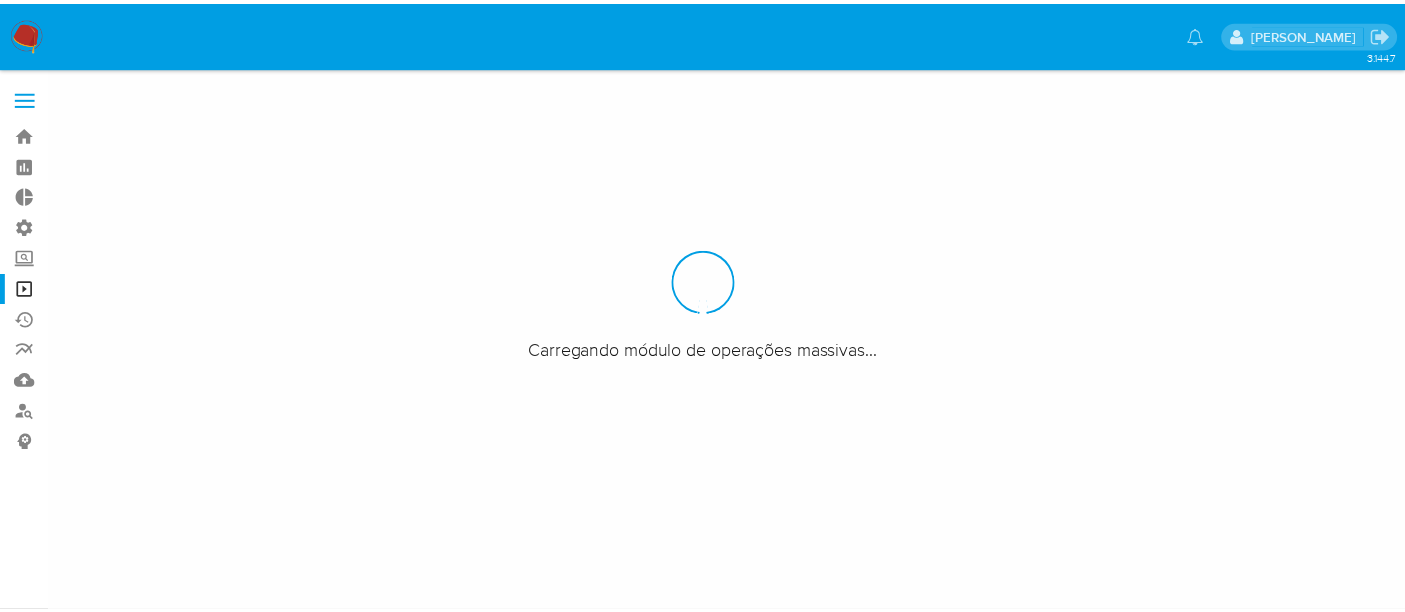 scroll, scrollTop: 0, scrollLeft: 0, axis: both 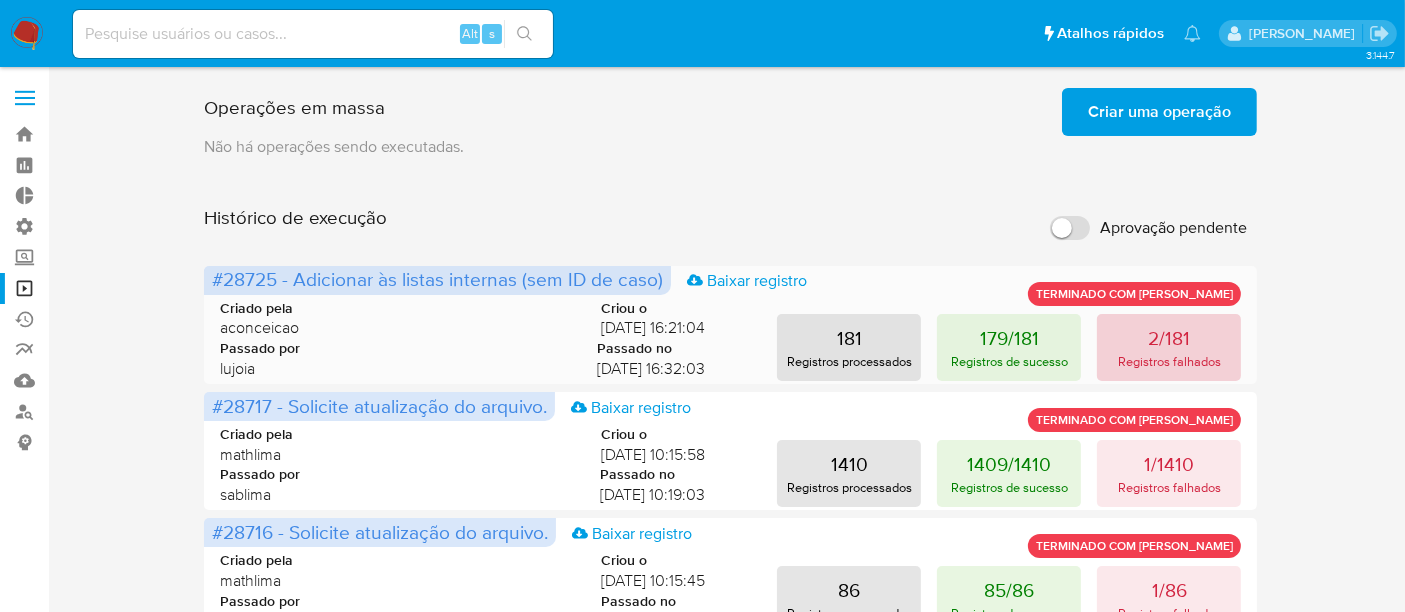 click on "2/181" at bounding box center [1169, 338] 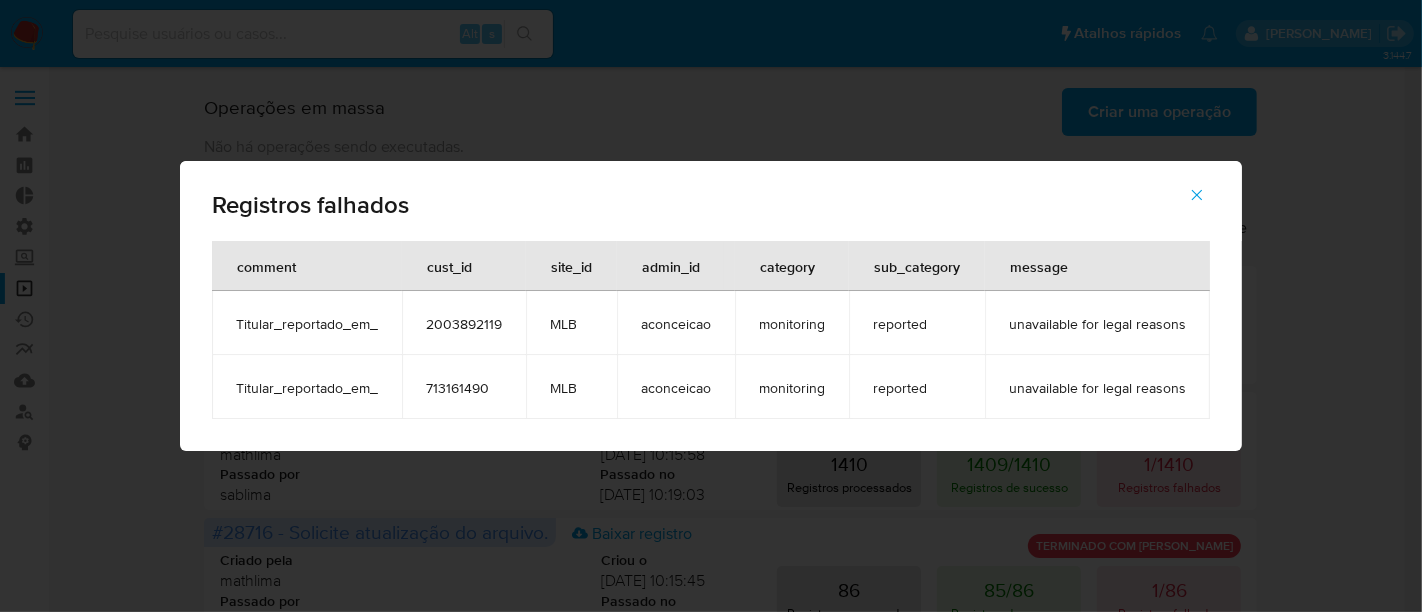 click 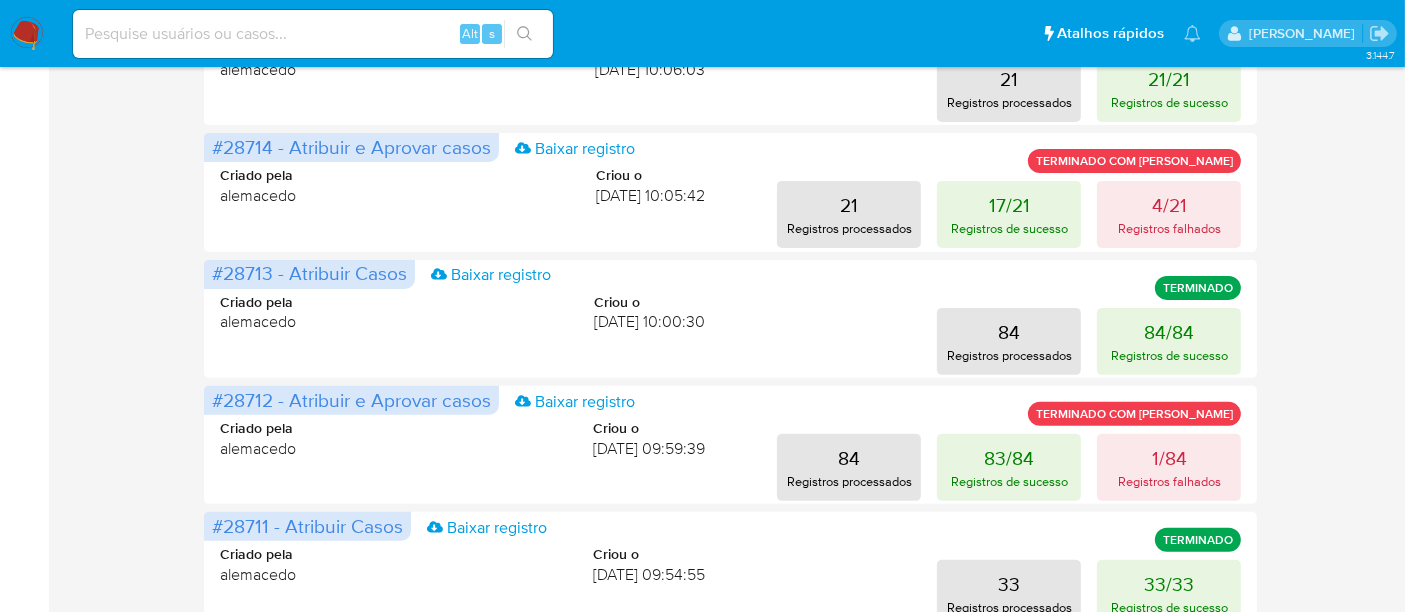 scroll, scrollTop: 666, scrollLeft: 0, axis: vertical 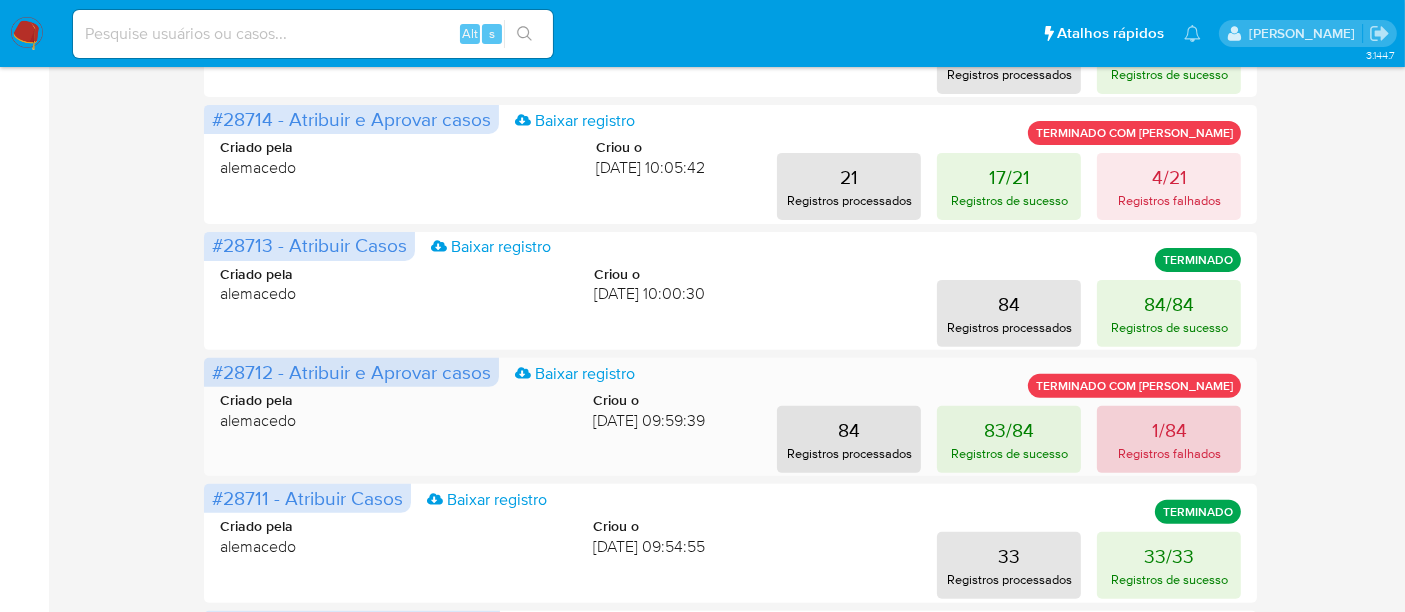 click on "Registros falhados" at bounding box center (1169, 453) 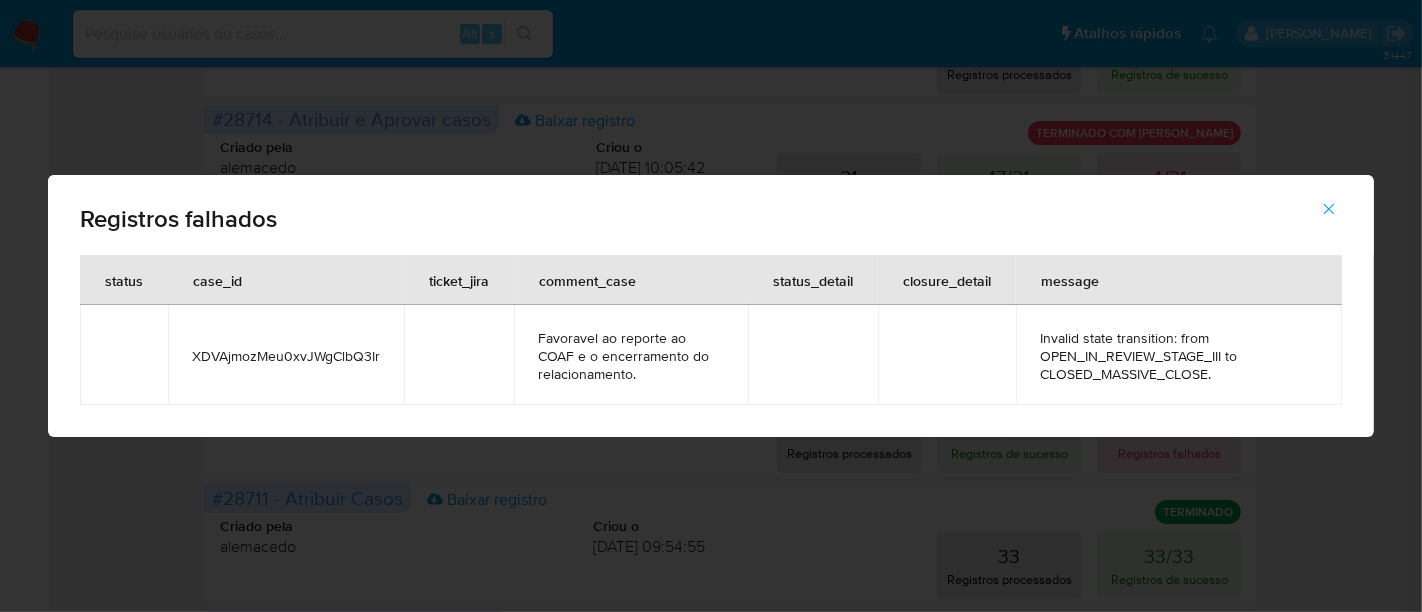 click 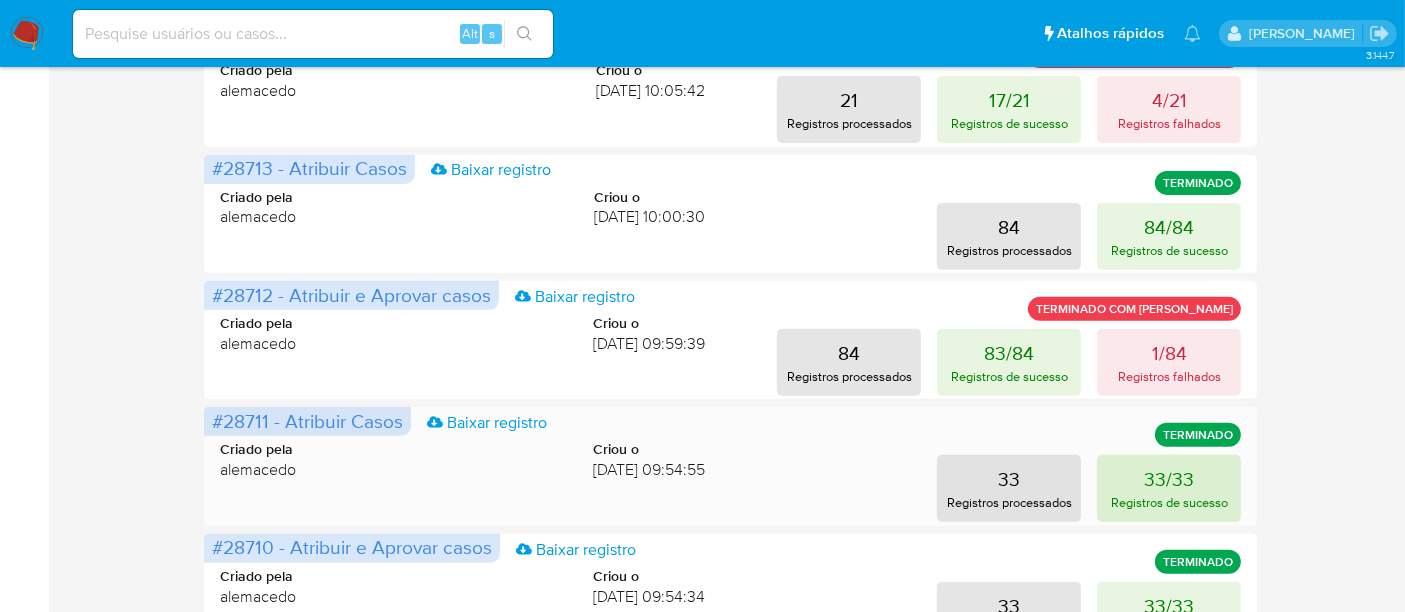 scroll, scrollTop: 777, scrollLeft: 0, axis: vertical 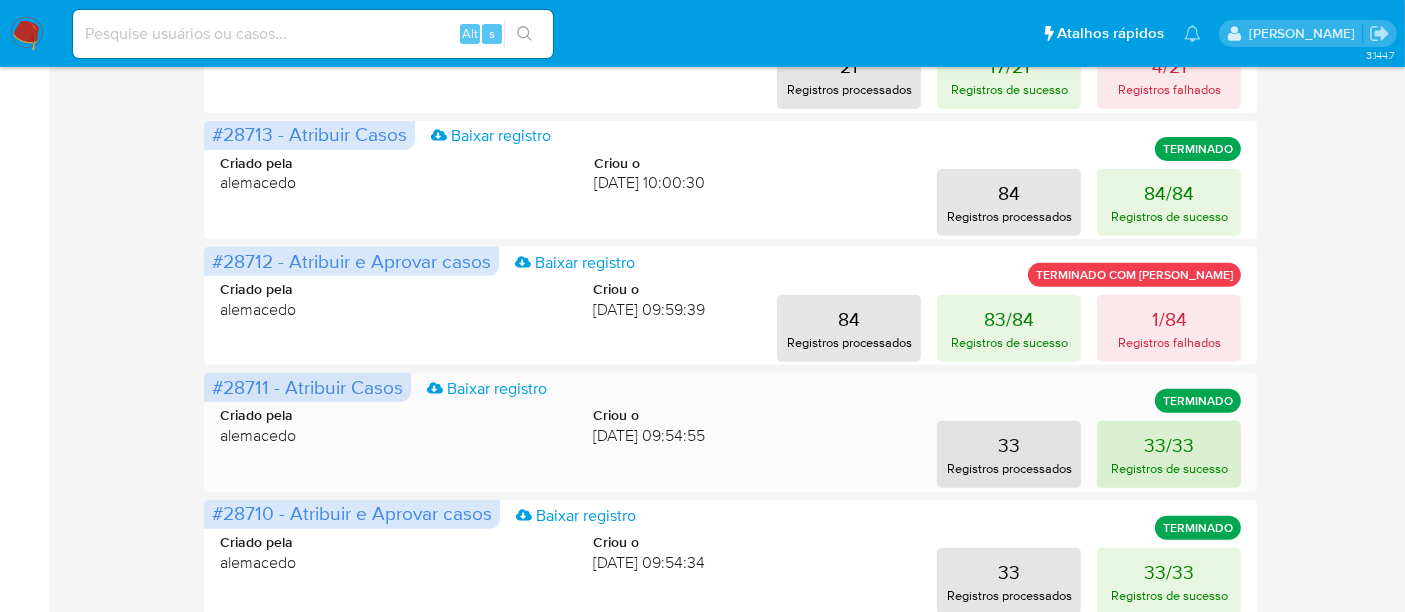click on "33/33 Registros de sucesso" at bounding box center [1169, 454] 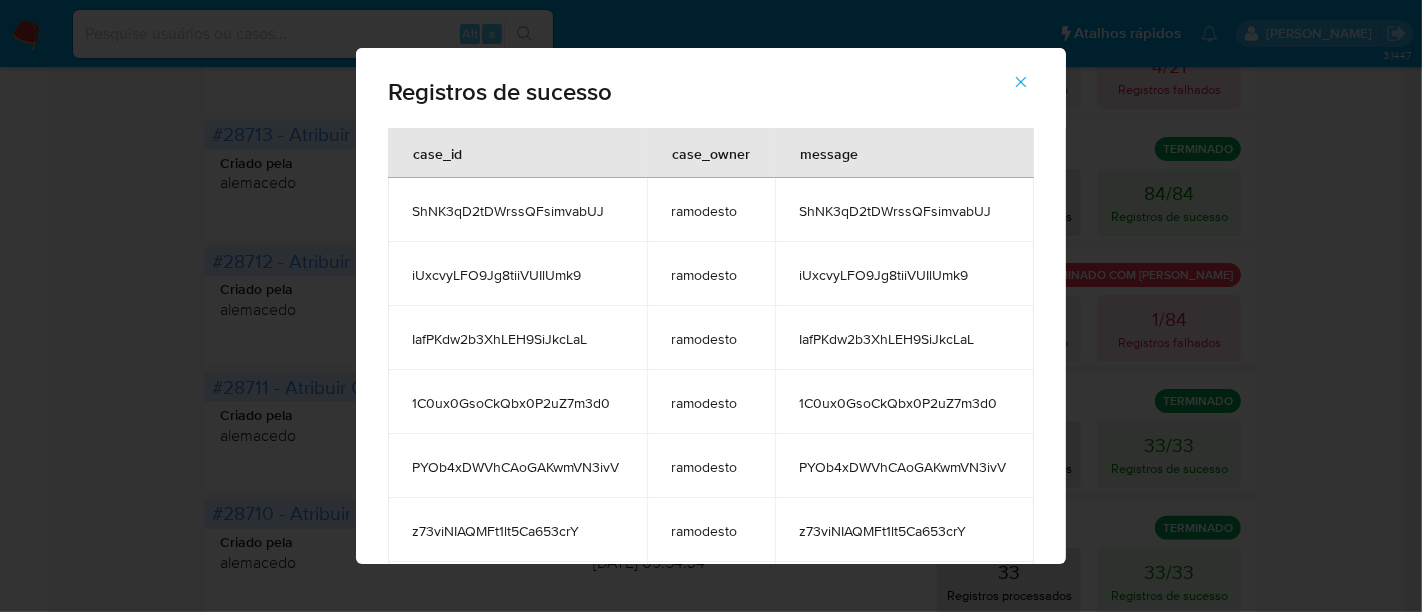 click 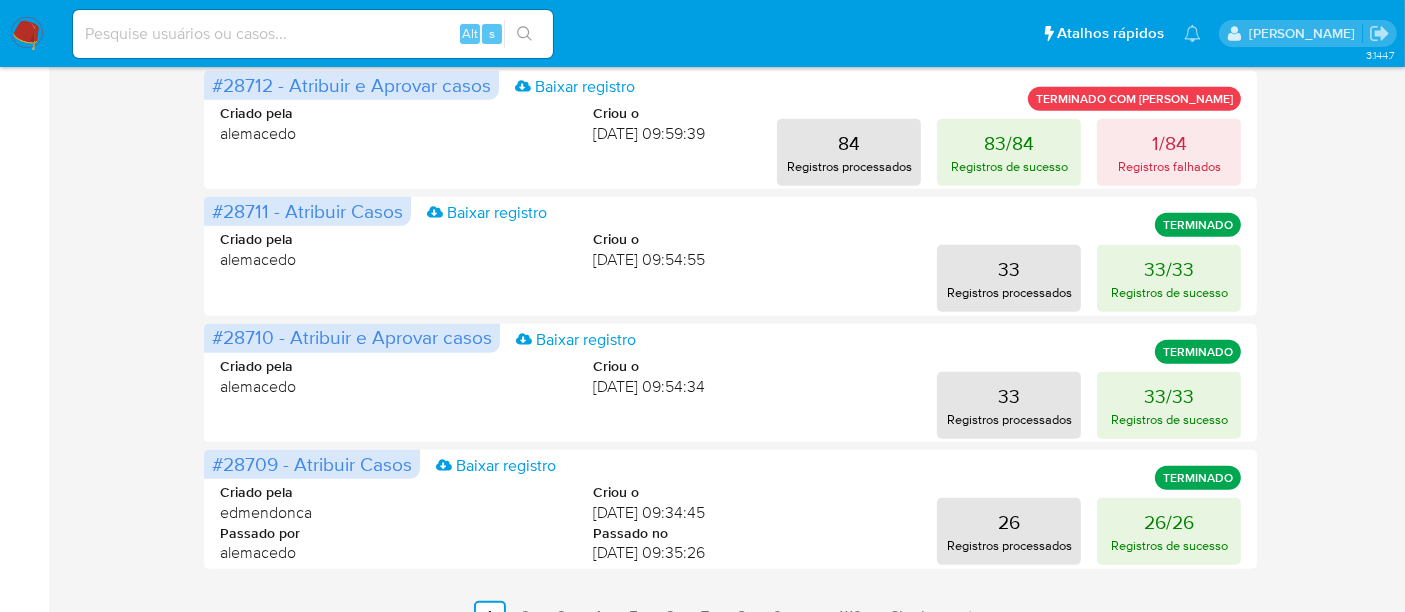 scroll, scrollTop: 985, scrollLeft: 0, axis: vertical 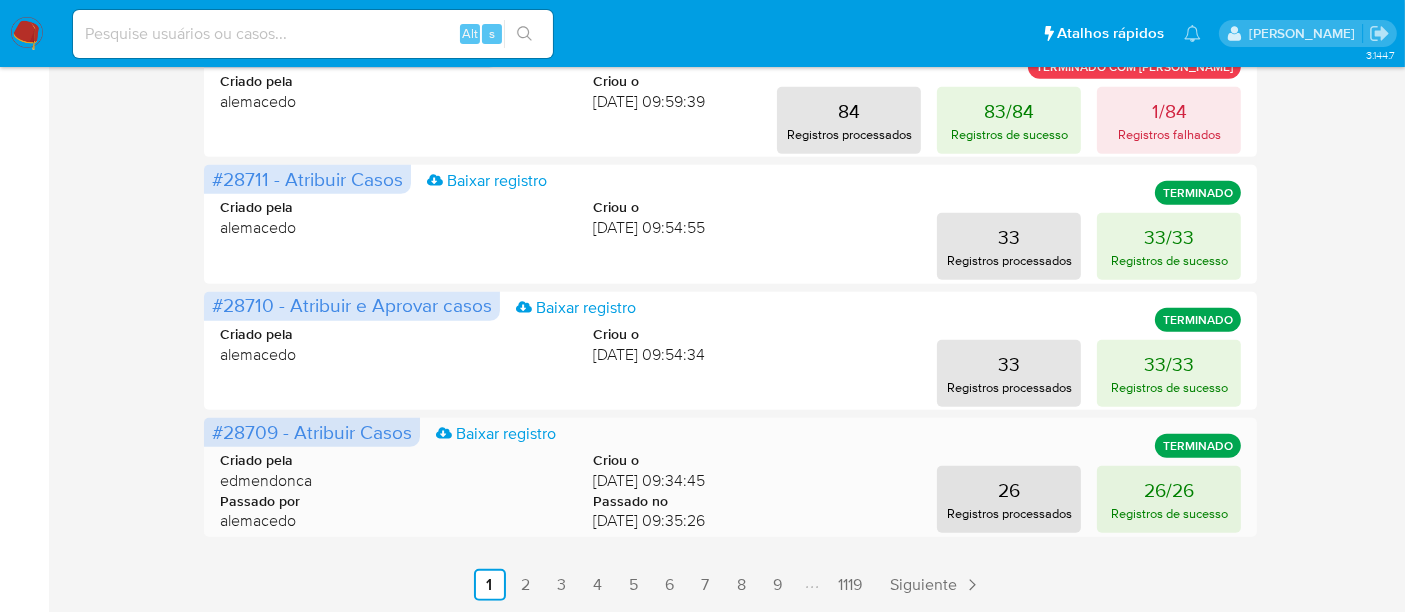 click on "#28709 - Atribuir Casos   Baixar registro TERMINADO Criado pela edmendonca Criou o 22/07/2025 09:34:45 Passado   por alemacedo Passado   no 22/07/2025 09:35:26 26 Registros processados 26/26 Registros de sucesso" at bounding box center [731, 477] 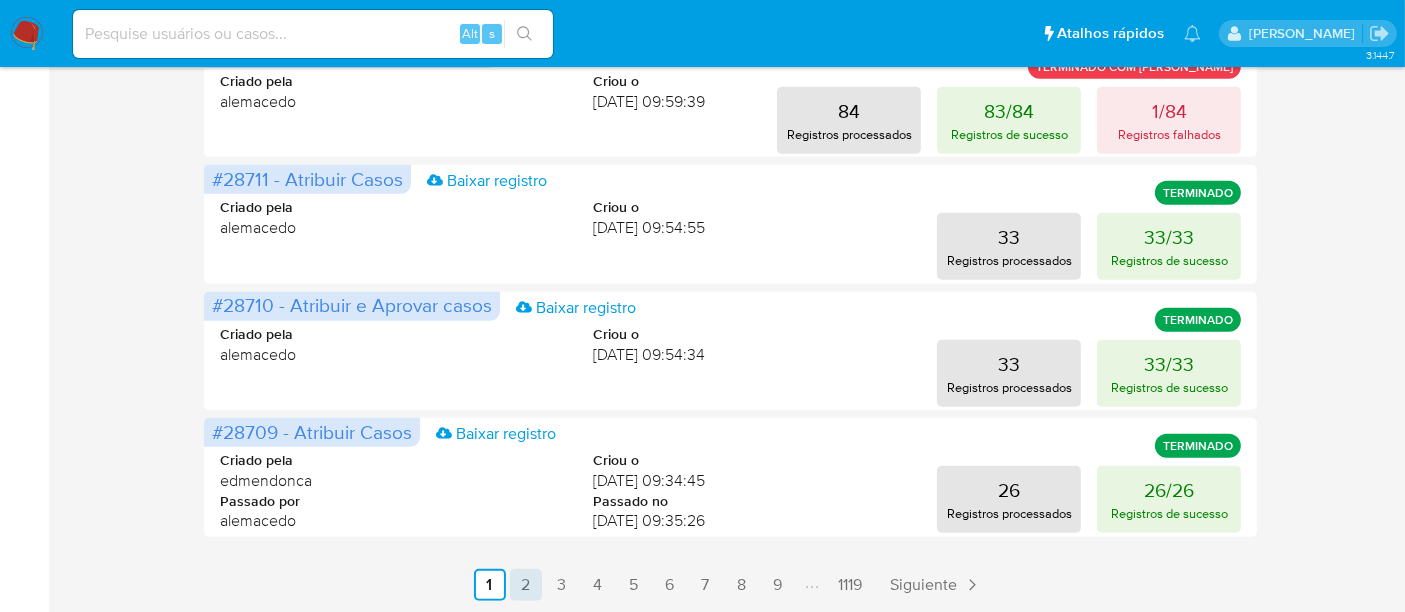 click on "2" at bounding box center [526, 585] 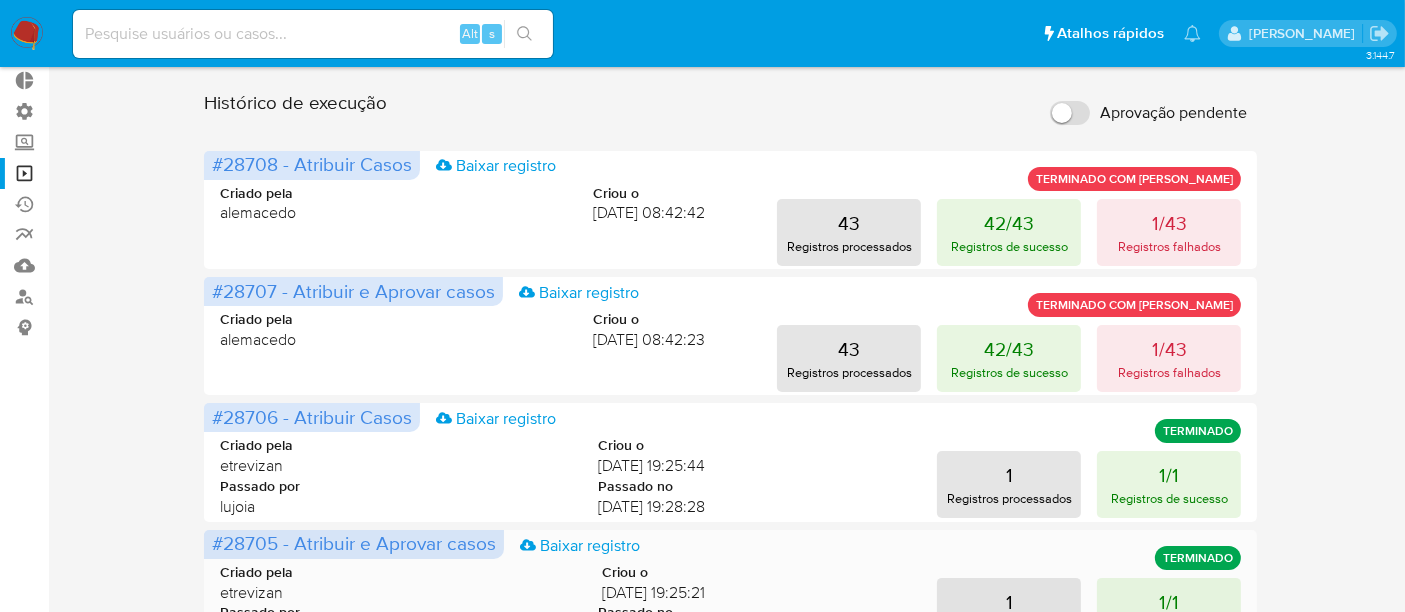 scroll, scrollTop: 0, scrollLeft: 0, axis: both 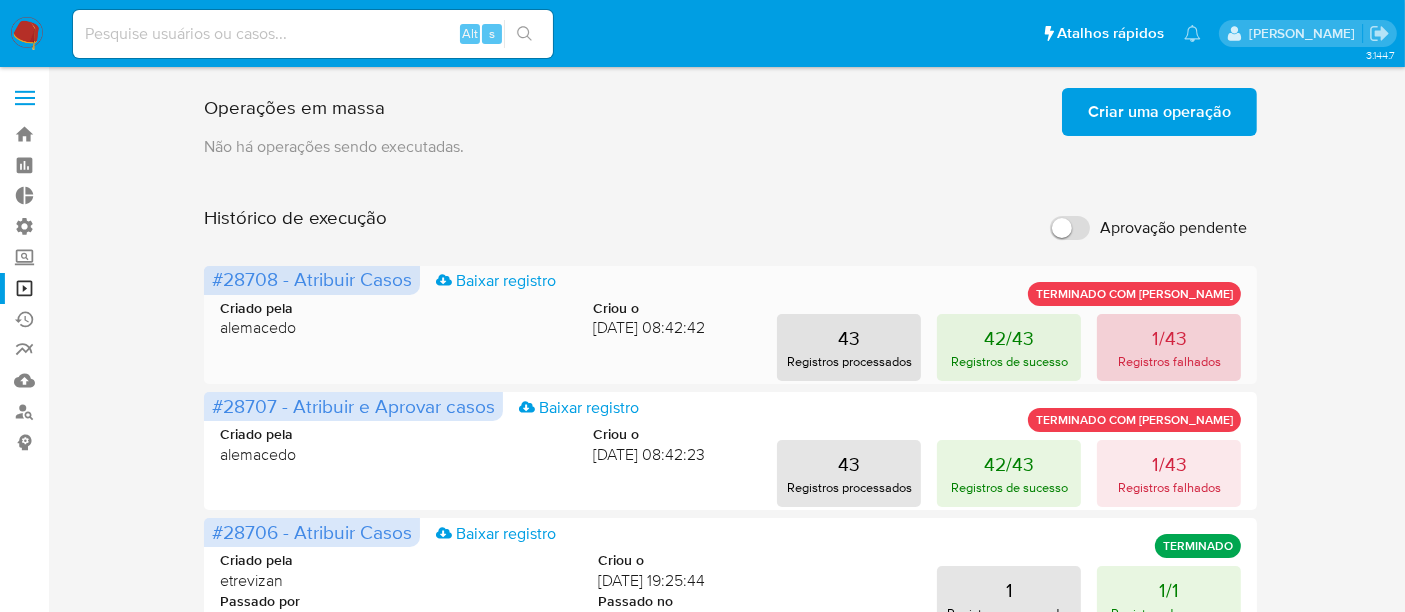 click on "Registros falhados" at bounding box center (1169, 361) 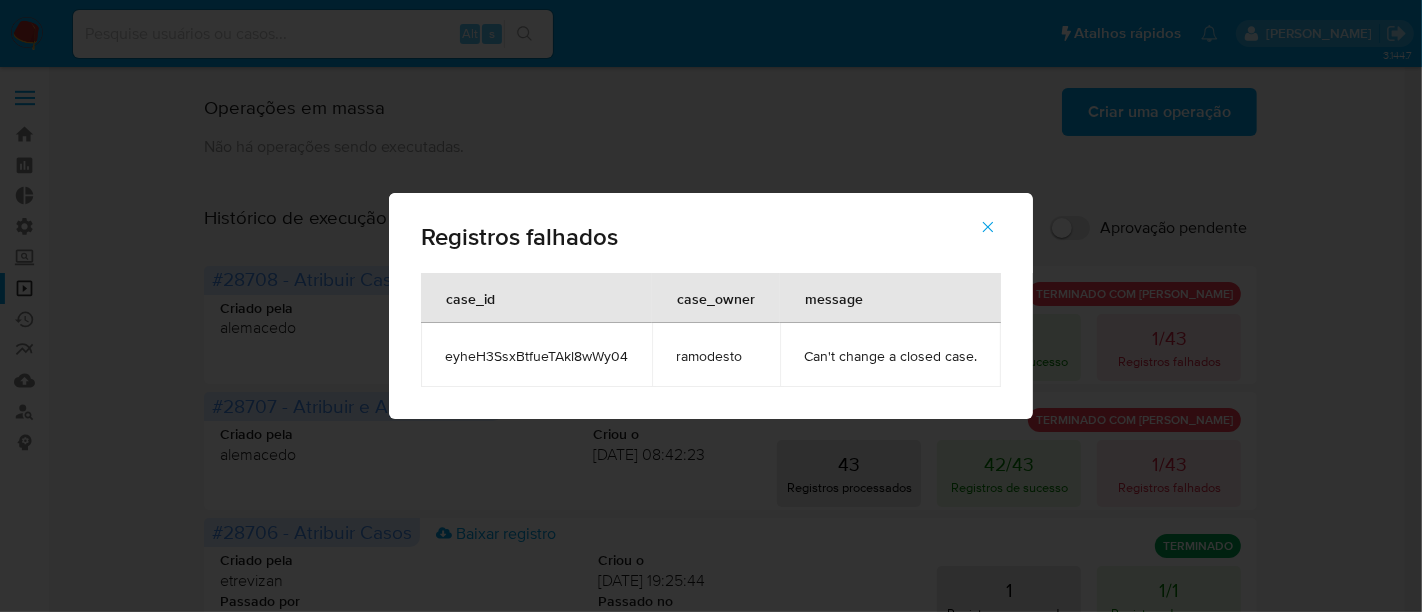 drag, startPoint x: 447, startPoint y: 361, endPoint x: 635, endPoint y: 352, distance: 188.2153 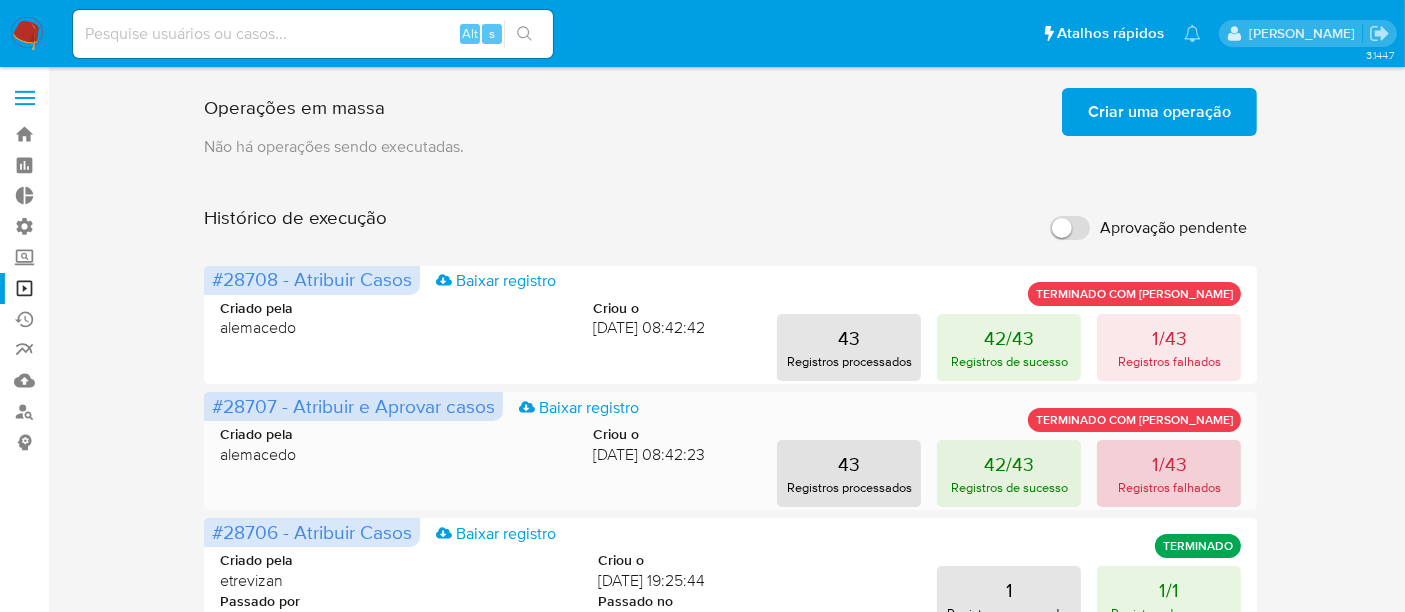 click on "Registros falhados" at bounding box center (1169, 487) 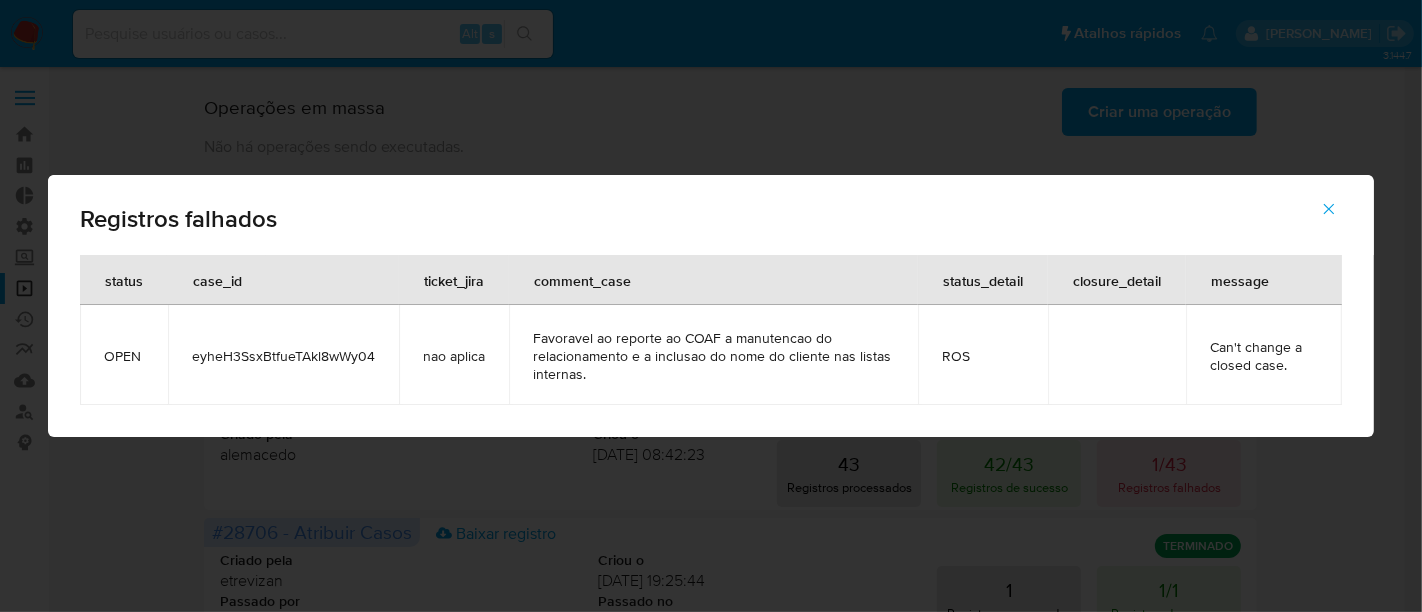 drag, startPoint x: 172, startPoint y: 356, endPoint x: 395, endPoint y: 350, distance: 223.0807 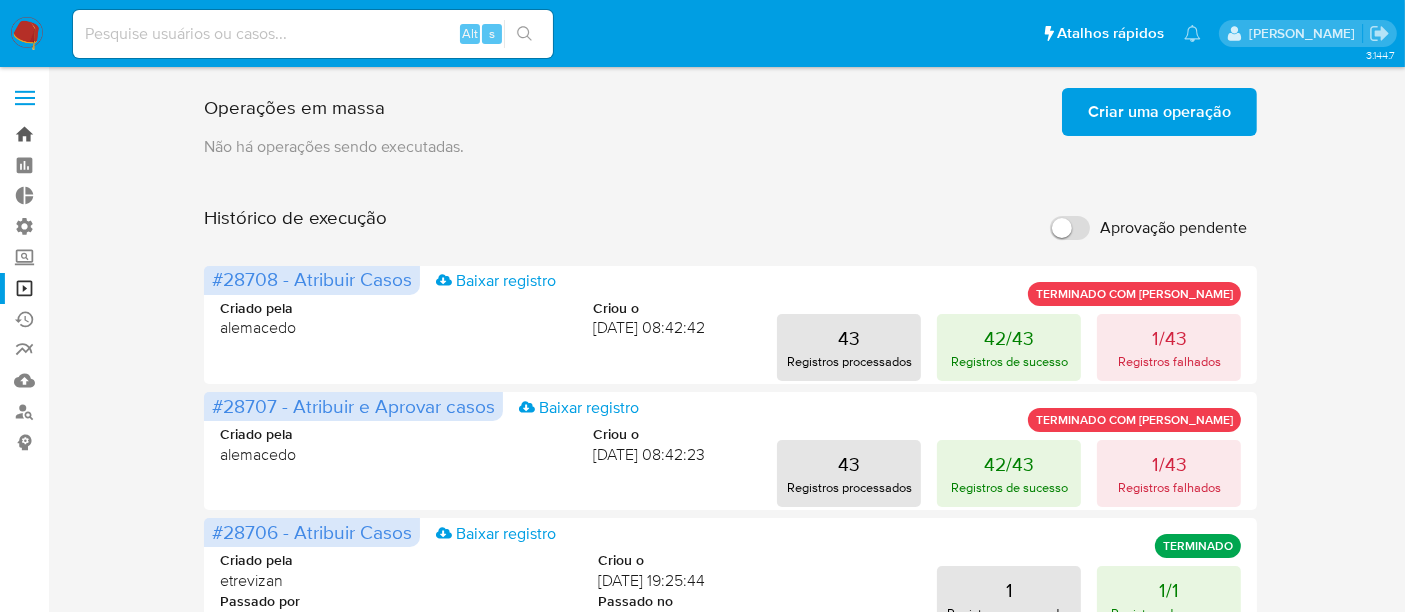 click on "Bandeja" at bounding box center (119, 134) 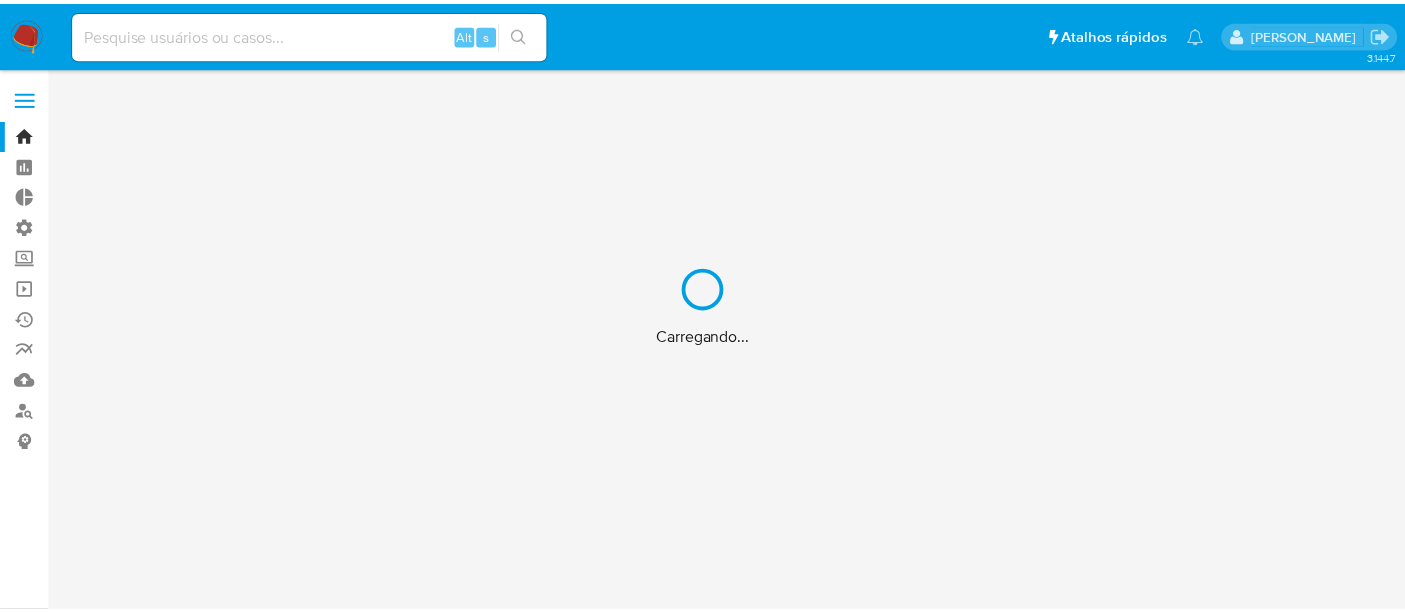 scroll, scrollTop: 0, scrollLeft: 0, axis: both 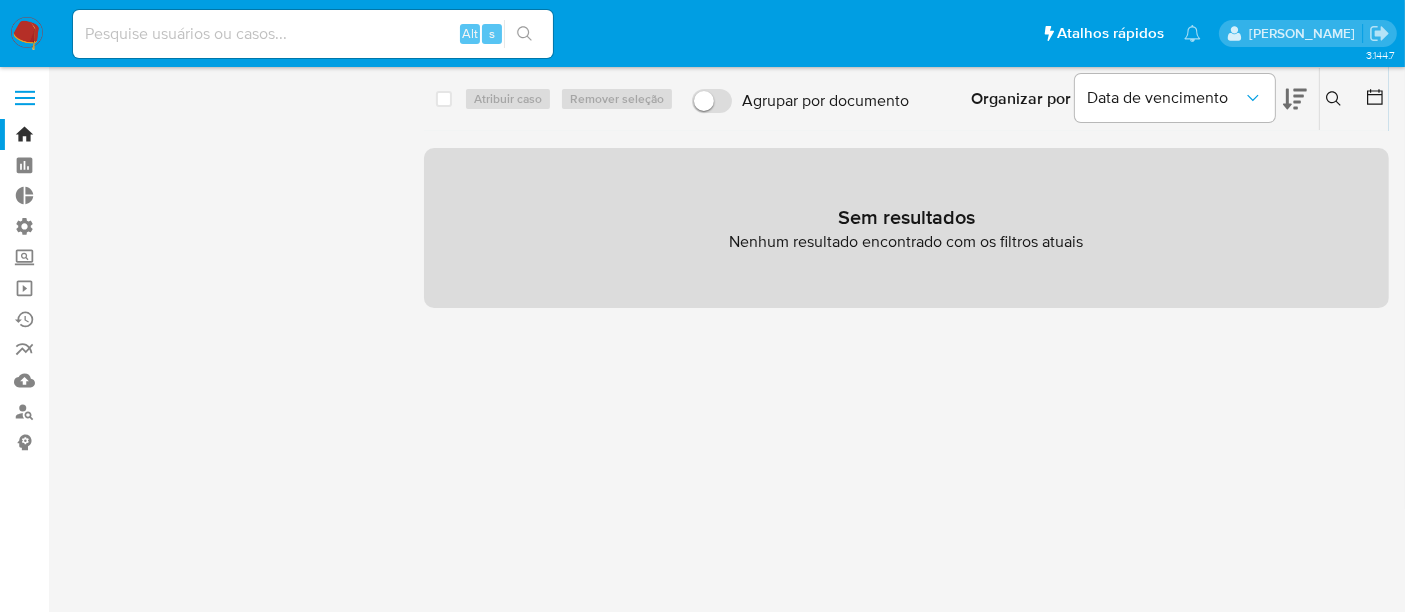 click on "Remover filtros" at bounding box center [134, 137] 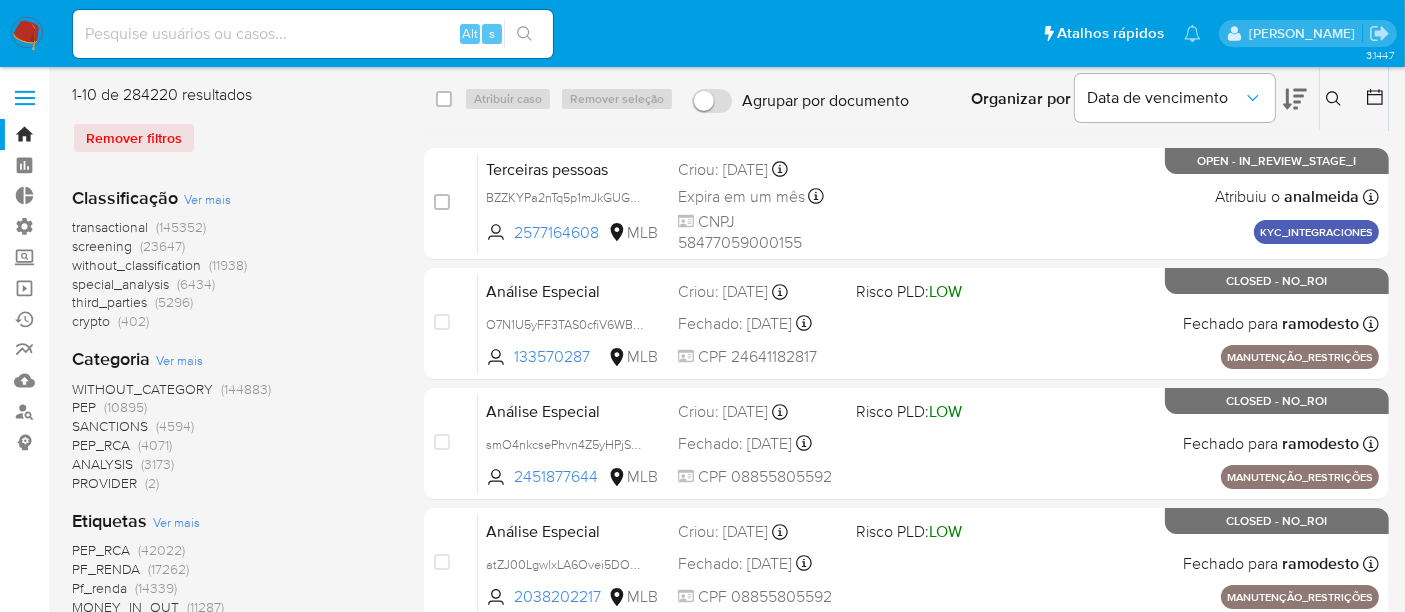 click at bounding box center (1336, 99) 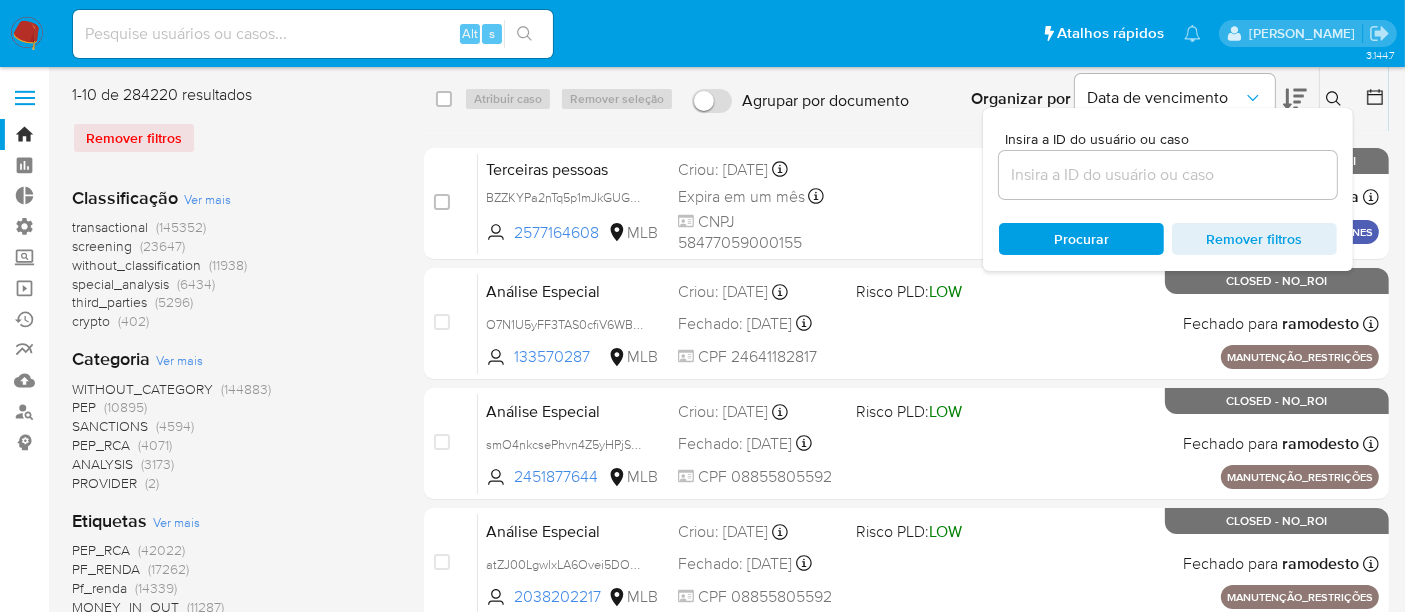 drag, startPoint x: 1057, startPoint y: 193, endPoint x: 1021, endPoint y: 173, distance: 41.18252 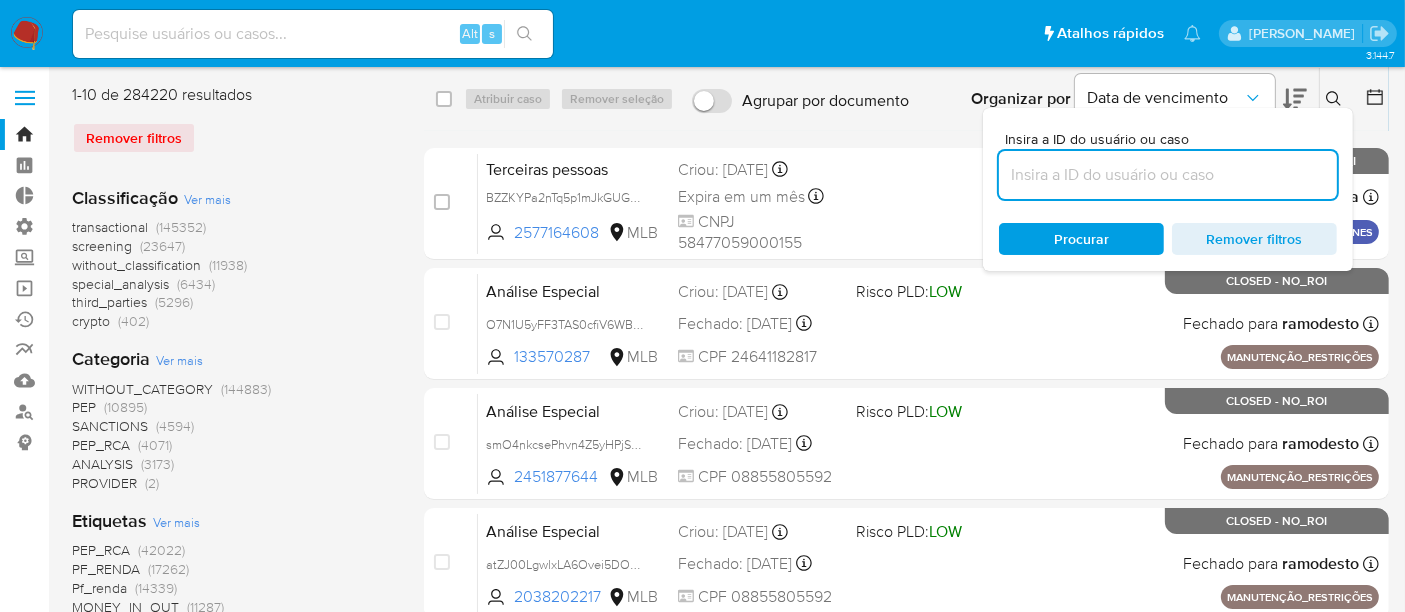 click at bounding box center (1168, 175) 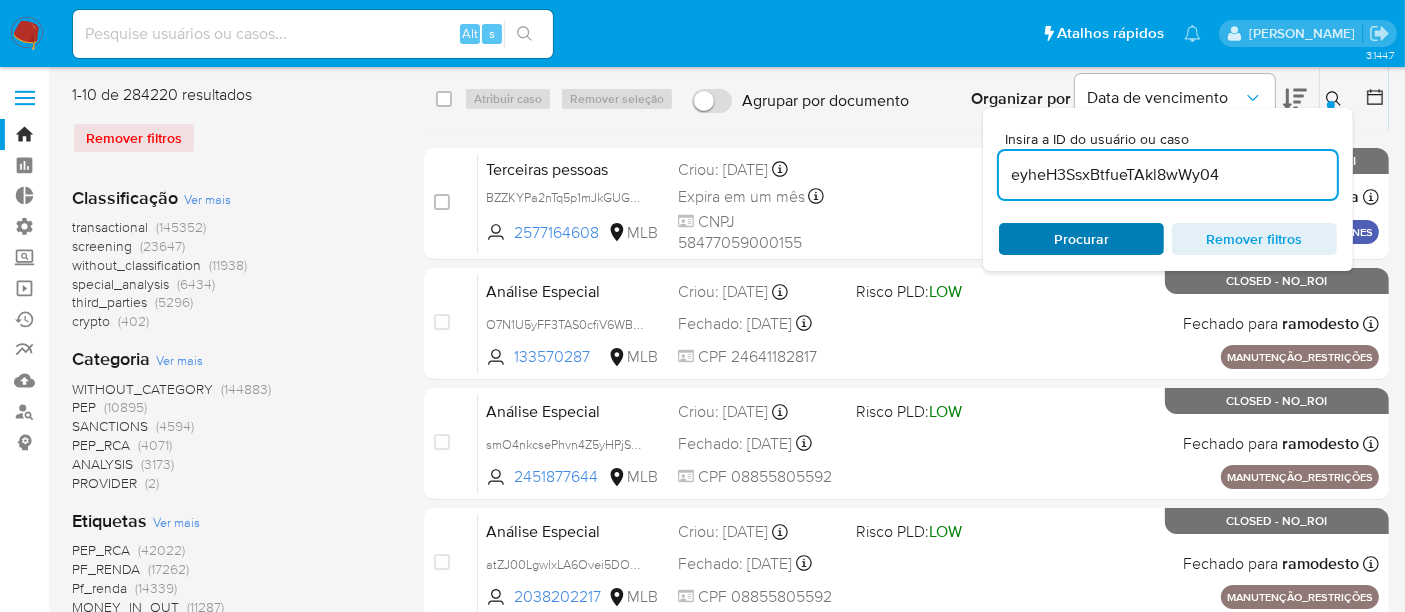 type on "eyheH3SsxBtfueTAkl8wWy04" 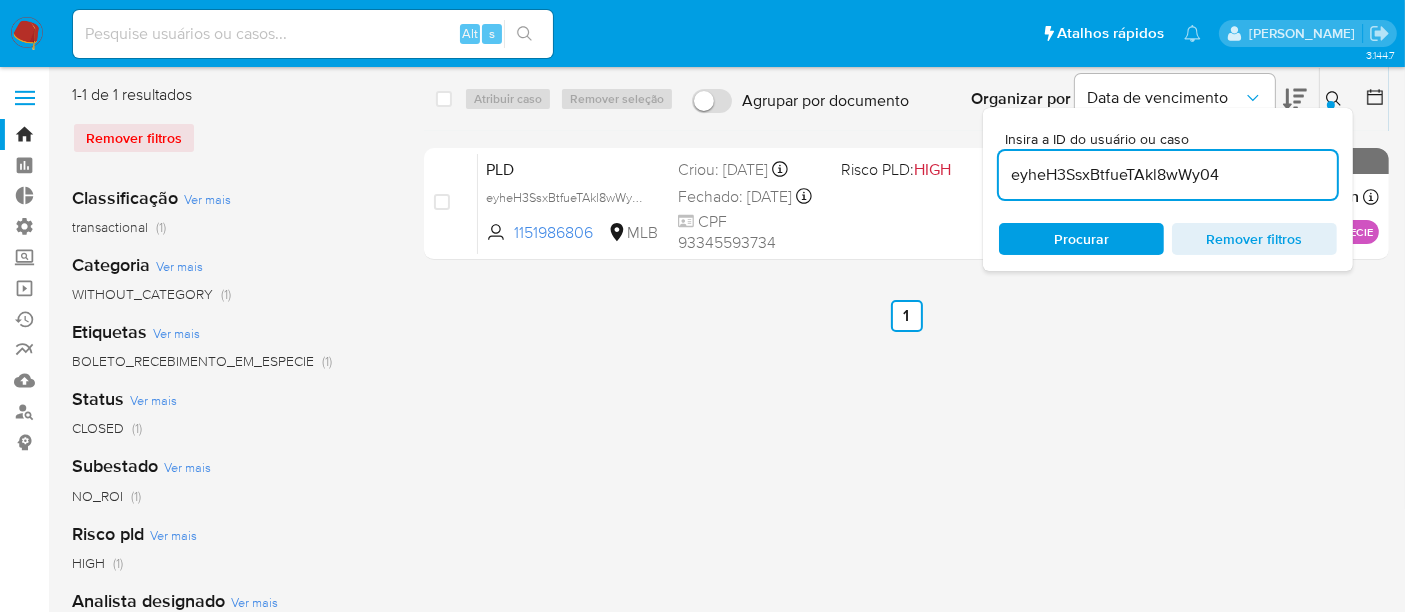 click on "Procurar" at bounding box center (1081, 239) 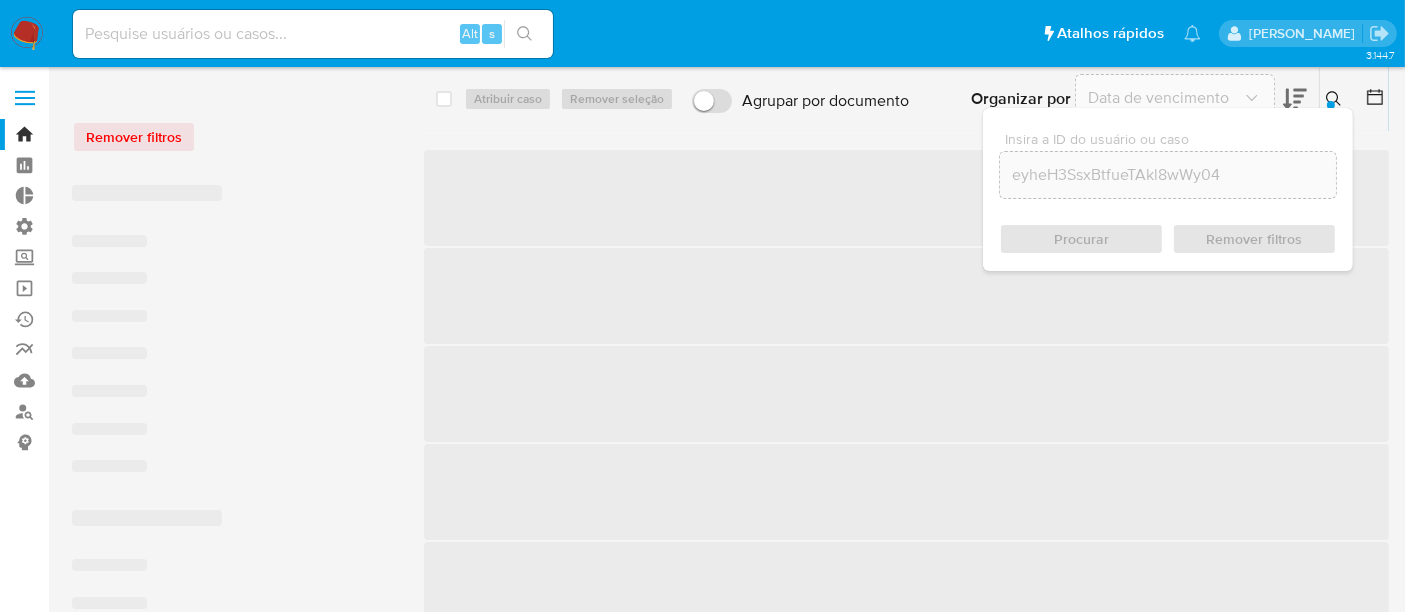 click 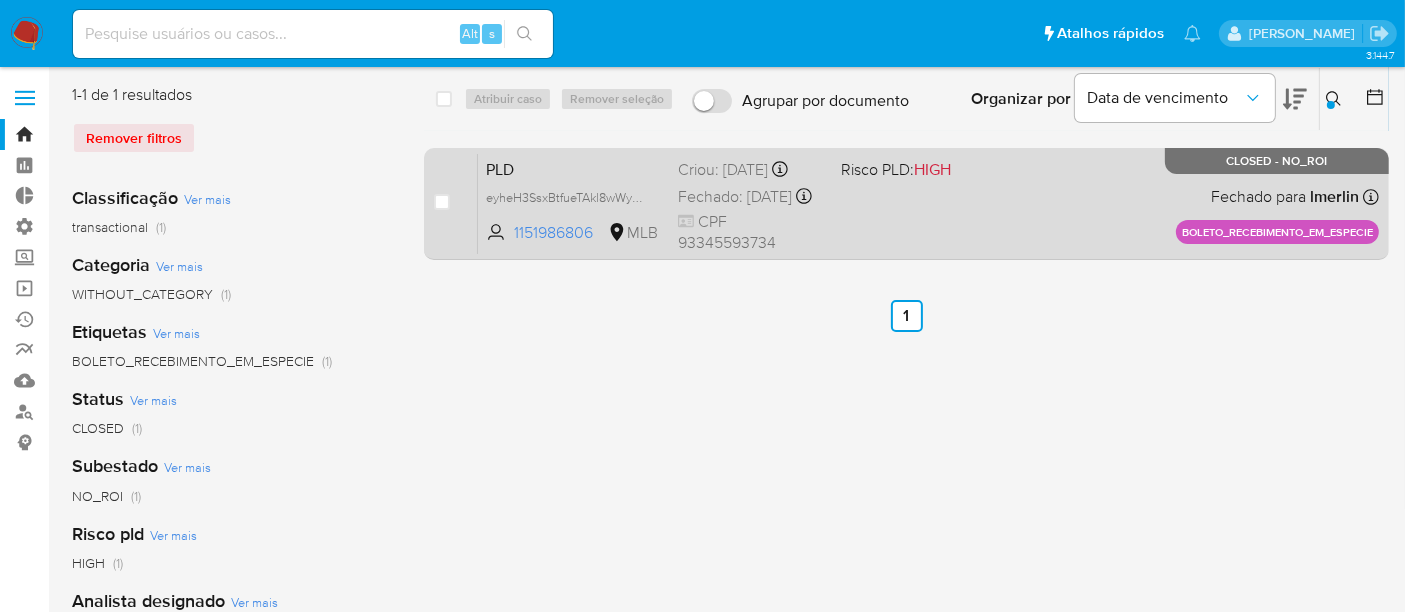 click on "PLD eyheH3SsxBtfueTAkl8wWy04 1151986806 MLB Risco PLD:  HIGH Criou: 13/06/2025   Criou: 13/06/2025 18:35:21 Fechado: 19/07/2025   Fechado: 19/07/2025 11:41:04 CPF   93345593734 Fechado para   lmerlin   Asignado el: 13/06/2025 18:35:21 BOLETO_RECEBIMENTO_EM_ESPECIE CLOSED - NO_ROI" at bounding box center (928, 203) 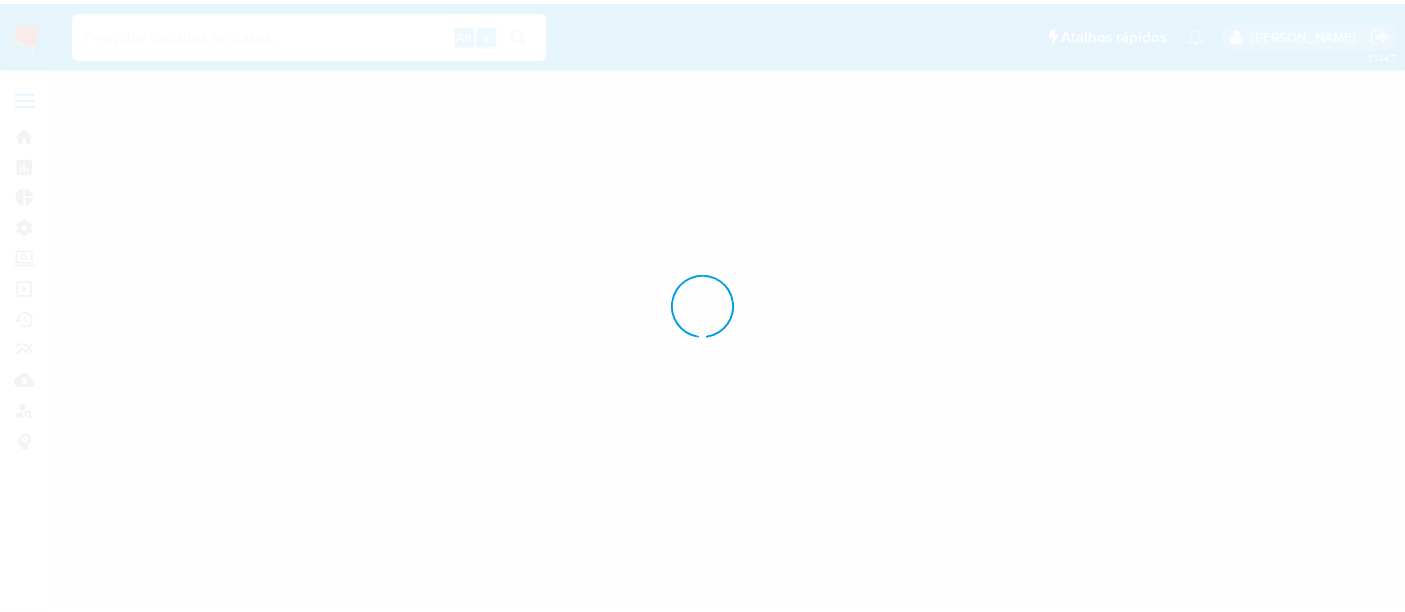 scroll, scrollTop: 0, scrollLeft: 0, axis: both 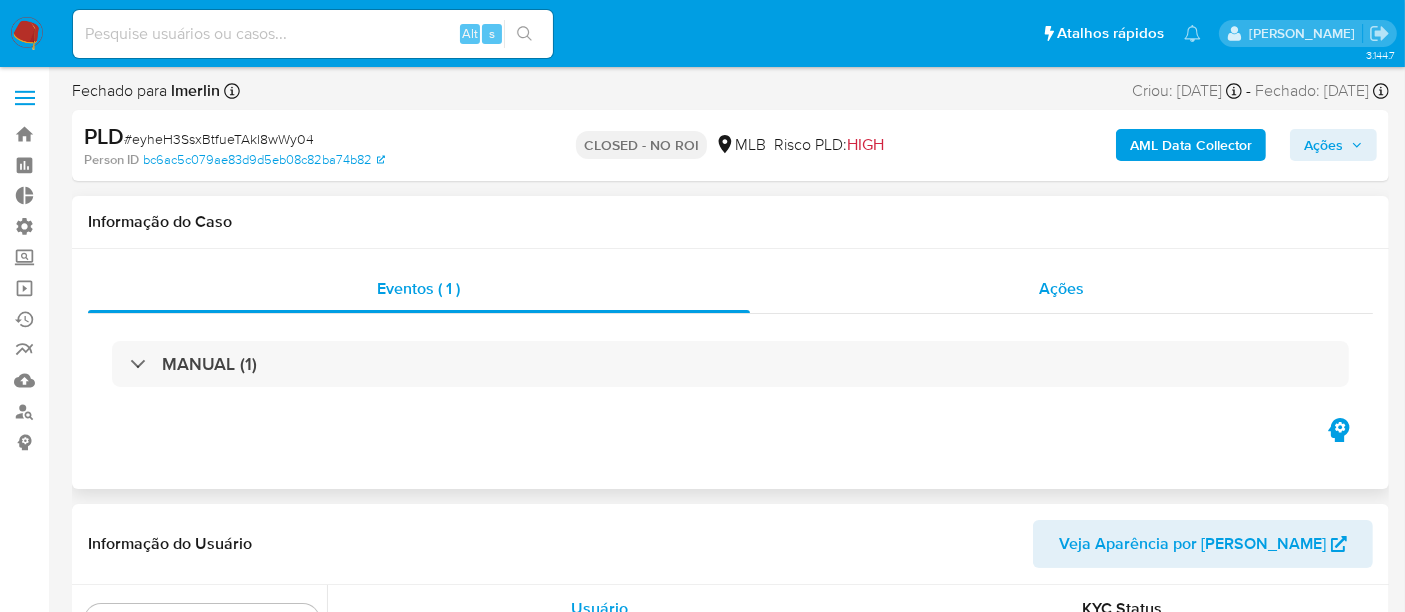 click on "Ações" at bounding box center [1061, 288] 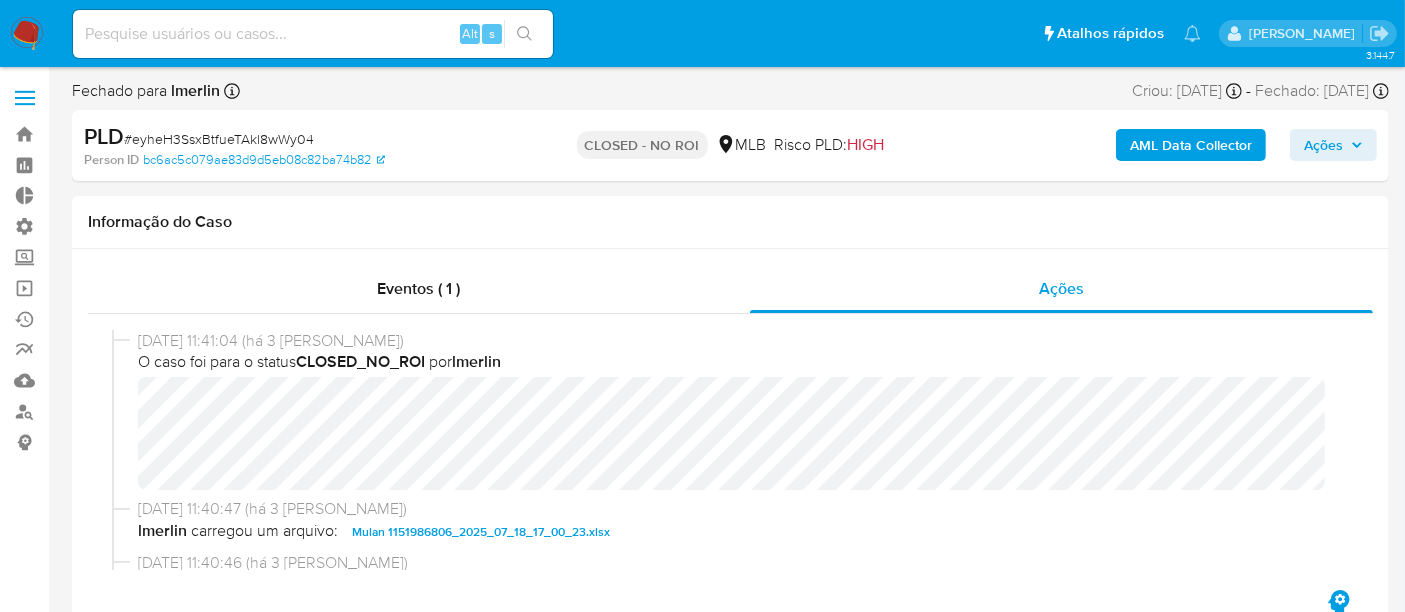 select on "10" 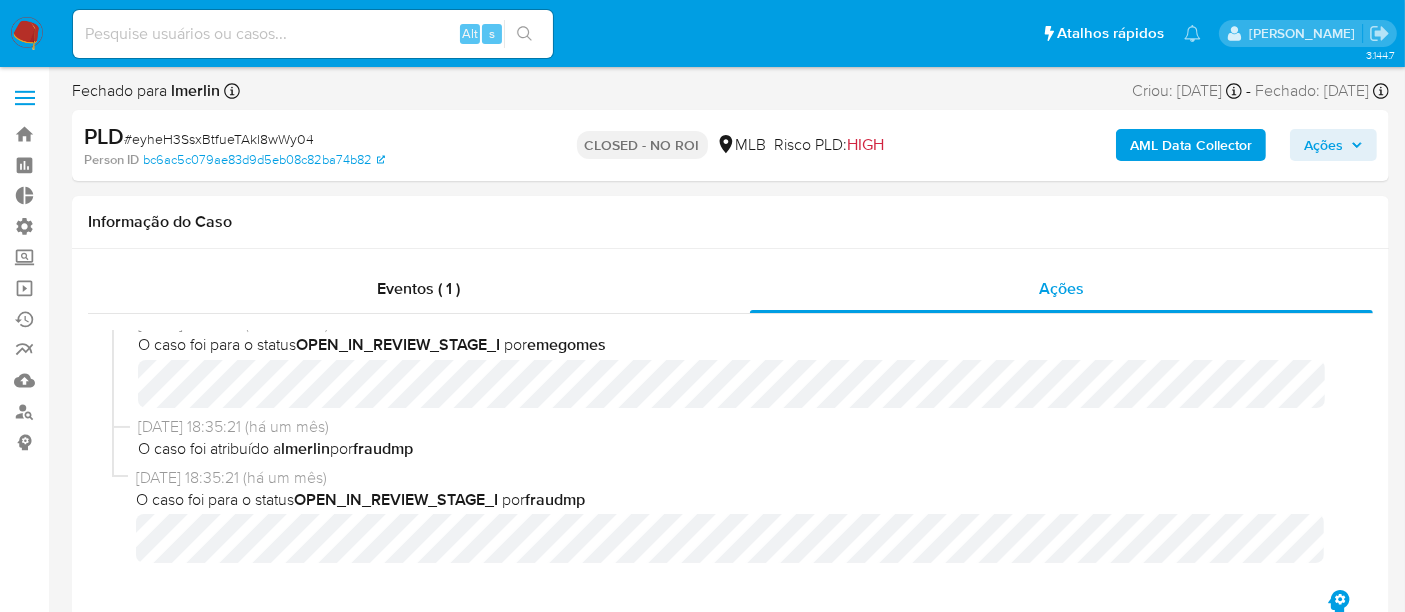 scroll, scrollTop: 0, scrollLeft: 0, axis: both 